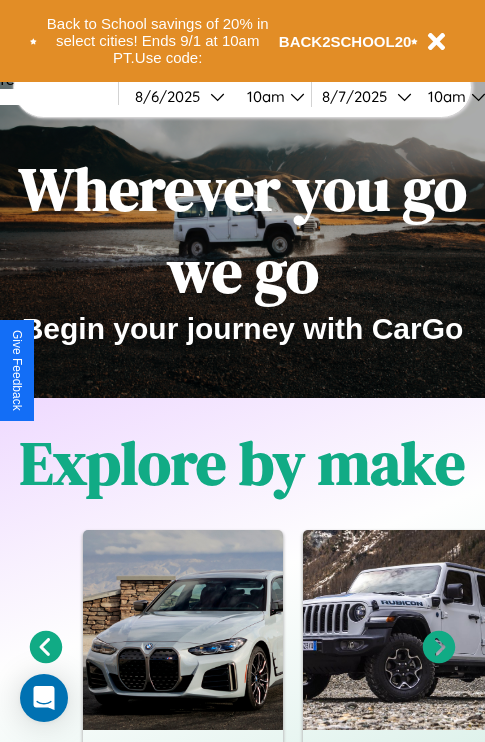 scroll, scrollTop: 308, scrollLeft: 0, axis: vertical 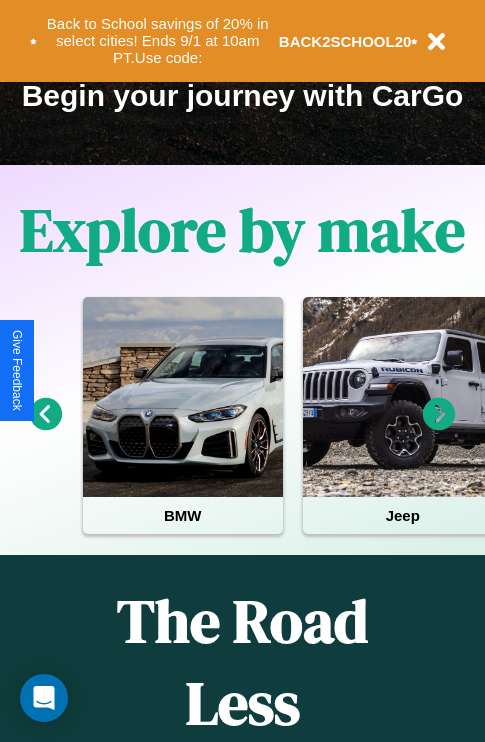 click 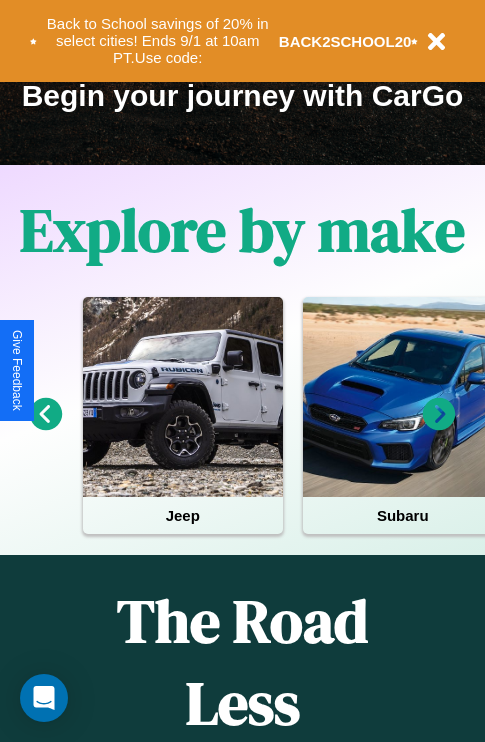 click 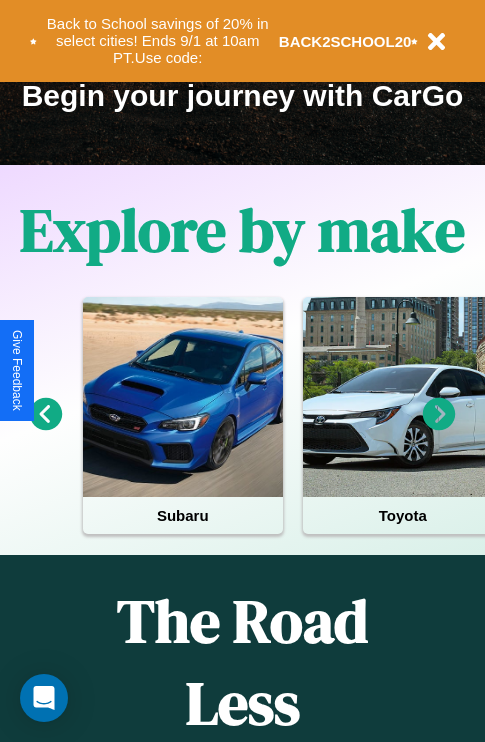click 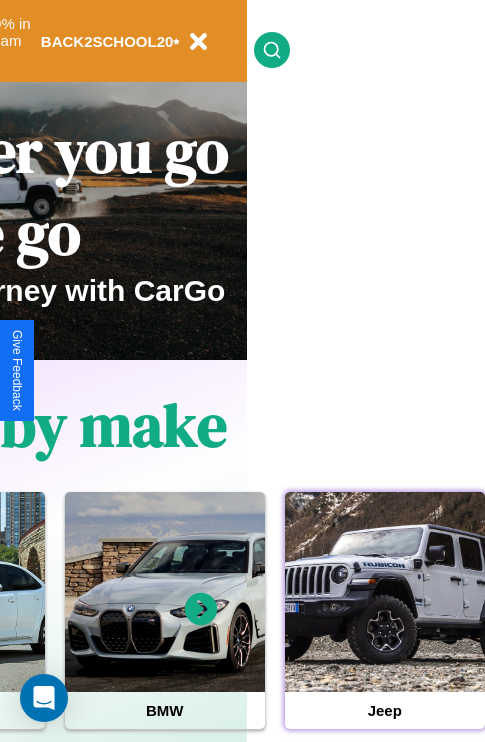 click at bounding box center [385, 592] 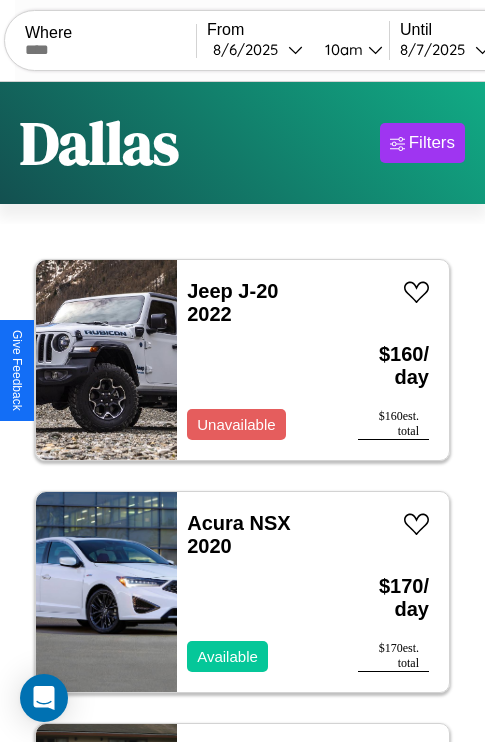 scroll, scrollTop: 79, scrollLeft: 0, axis: vertical 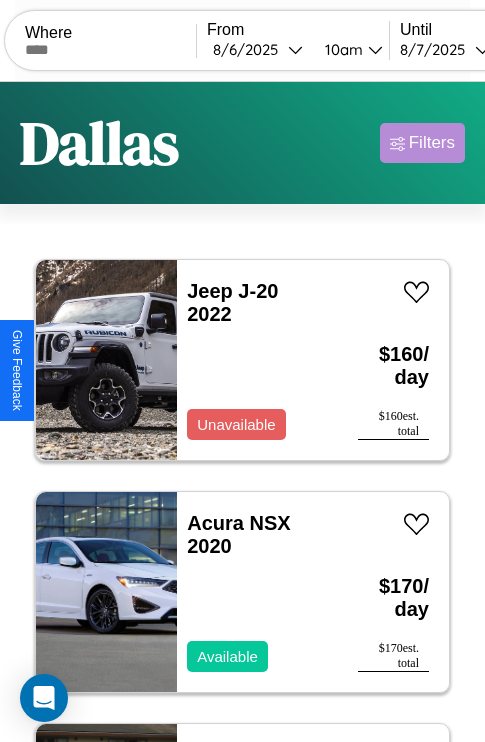 click on "Filters" at bounding box center [432, 143] 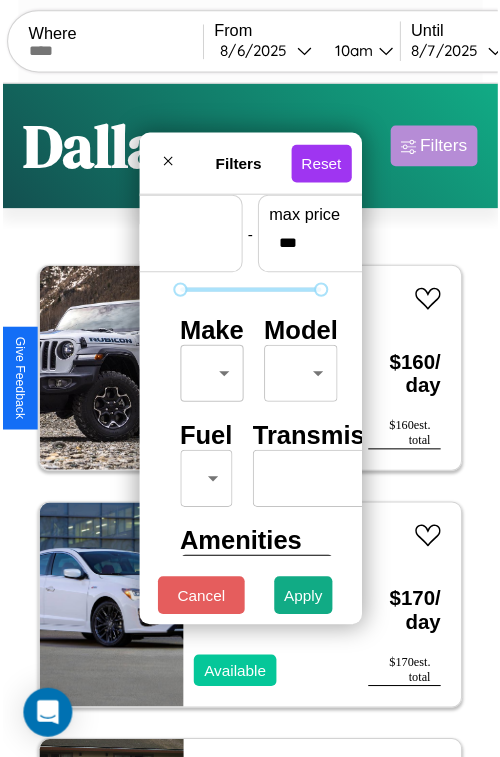 scroll, scrollTop: 59, scrollLeft: 0, axis: vertical 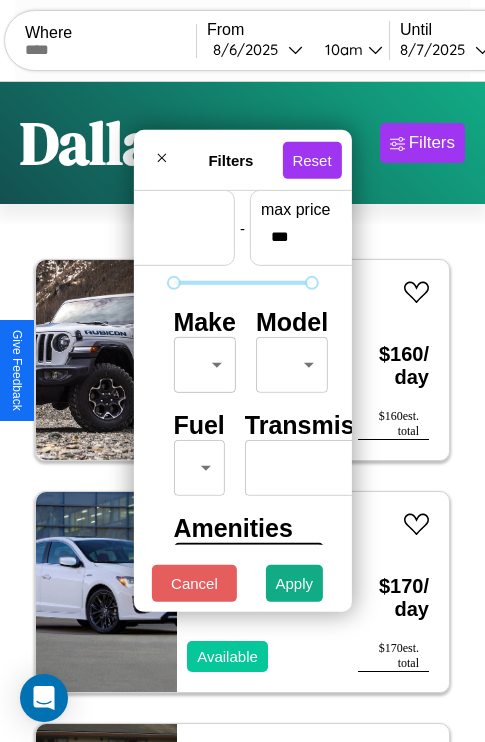 click on "CarGo Where From 8 / 6 / 2025 10am Until 8 / 7 / 2025 10am Become a Host Login Sign Up Dallas Filters 39  cars in this area These cars can be picked up in this city. Jeep   J-20   2022 Unavailable $ 160  / day $ 160  est. total Acura   NSX   2020 Available $ 170  / day $ 170  est. total Ferrari   308 Convertible   2021 Unavailable $ 150  / day $ 150  est. total Alfa Romeo   GTV6   2024 Available $ 120  / day $ 120  est. total Aston Martin   DB9   2017 Available $ 40  / day $ 40  est. total Hummer   H2   2022 Available $ 100  / day $ 100  est. total Dodge   Shelby Charger   2018 Available $ 210  / day $ 210  est. total Lincoln   Mark LT   2019 Available $ 200  / day $ 200  est. total Kia   Carnival   2020 Available $ 140  / day $ 140  est. total Land Rover   Discovery Sport   2020 Available $ 140  / day $ 140  est. total Subaru   Forester   2016 Available $ 130  / day $ 130  est. total Infiniti   M56   2024 Available $ 180  / day $ 180  est. total Audi   TT RS   2022 Available $ 50  / day $ 50  est. total" at bounding box center [242, 412] 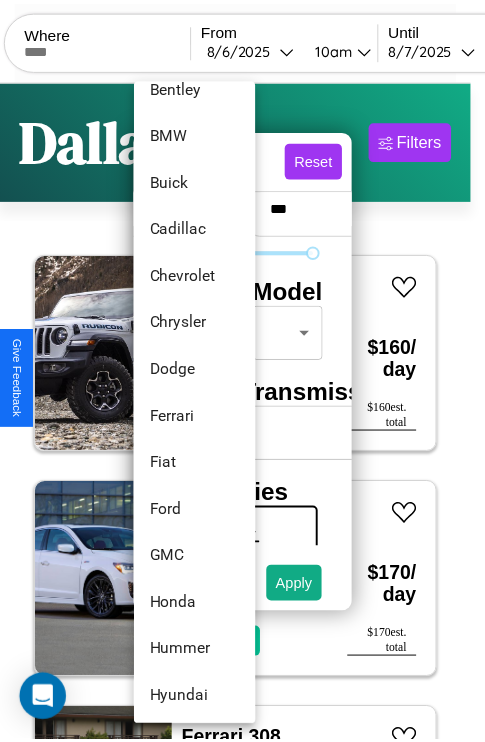 scroll, scrollTop: 278, scrollLeft: 0, axis: vertical 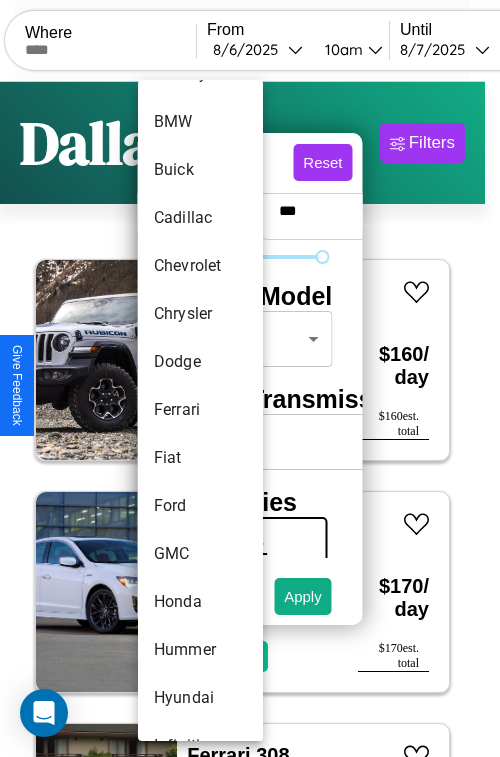 click on "Ferrari" at bounding box center [200, 410] 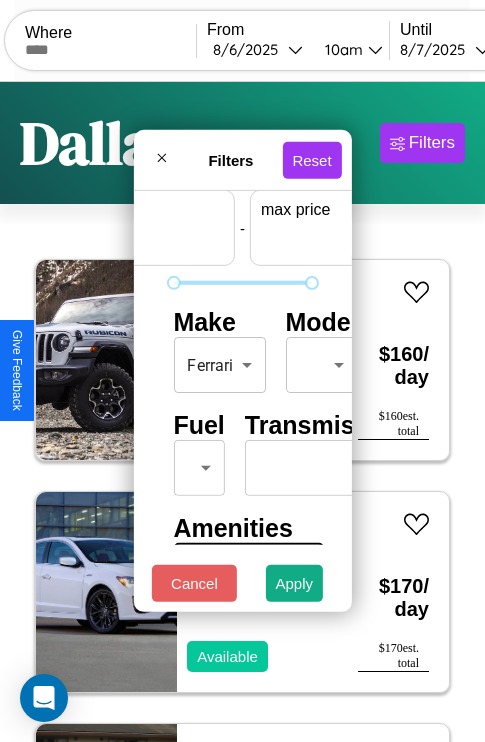 scroll, scrollTop: 59, scrollLeft: 124, axis: both 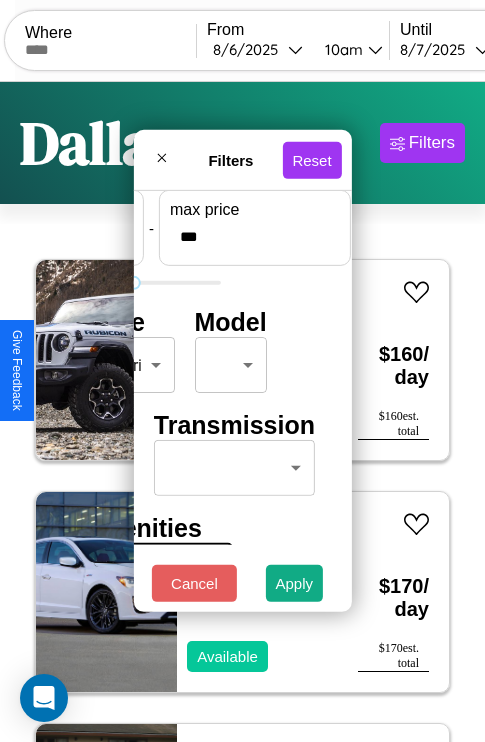 type on "***" 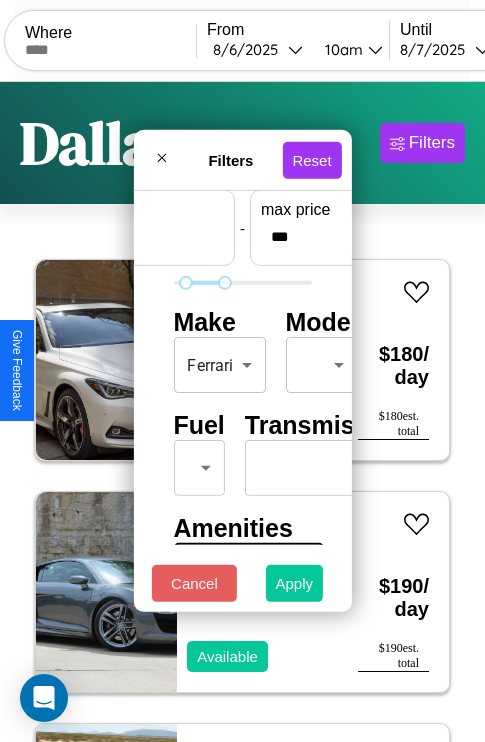 type on "**" 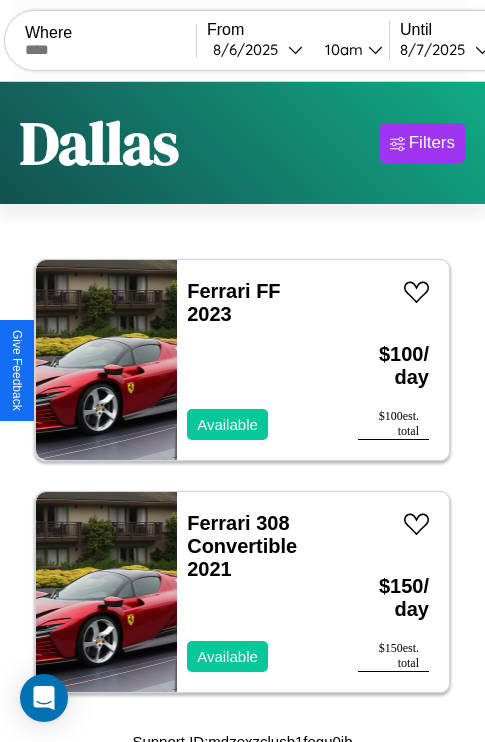scroll, scrollTop: 13, scrollLeft: 0, axis: vertical 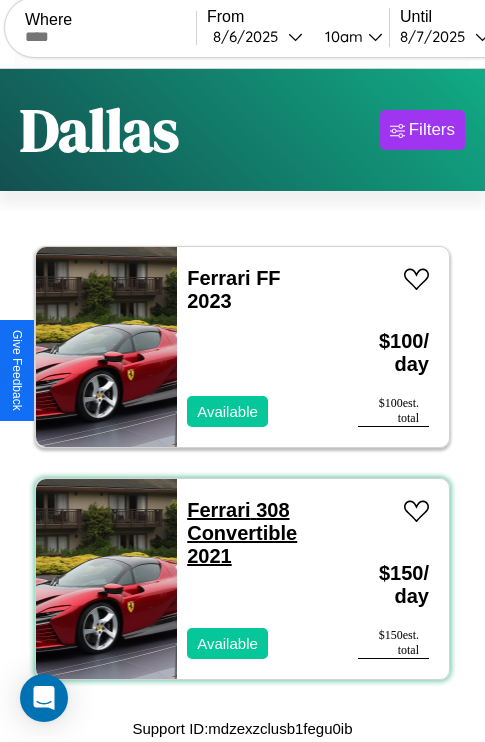click on "Ferrari   308 Convertible   2021" at bounding box center (242, 533) 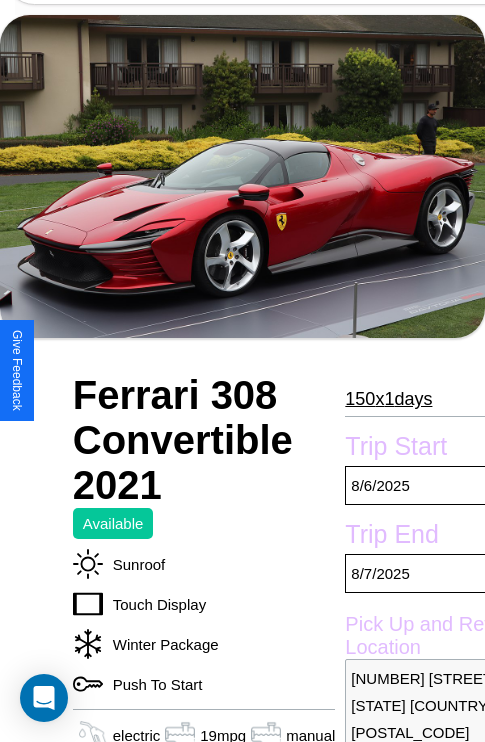scroll, scrollTop: 95, scrollLeft: 0, axis: vertical 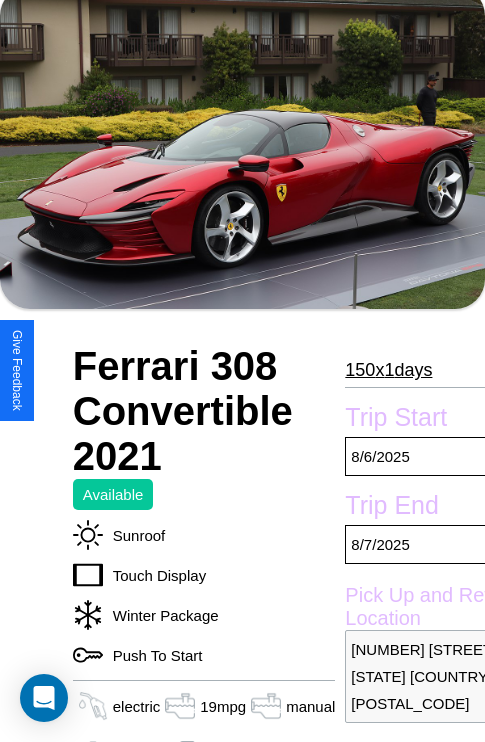 click on "150  x  1  days" at bounding box center (388, 370) 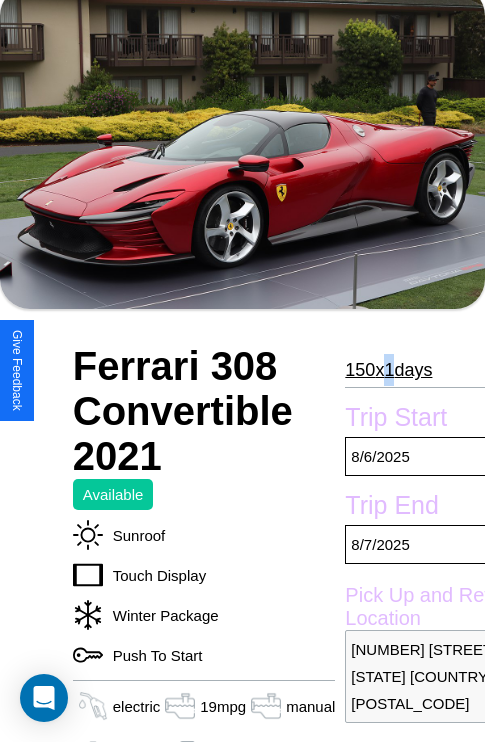 click on "150  x  1  days" at bounding box center (388, 370) 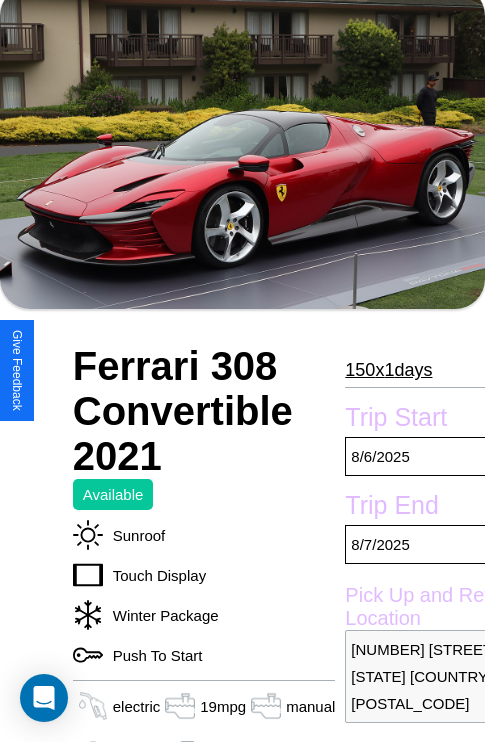 click on "150  x  1  days" at bounding box center [388, 370] 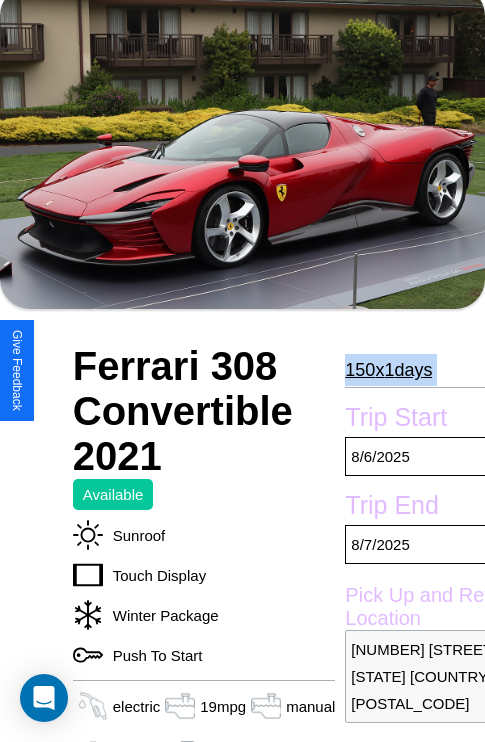 click on "150  x  1  days" at bounding box center (388, 370) 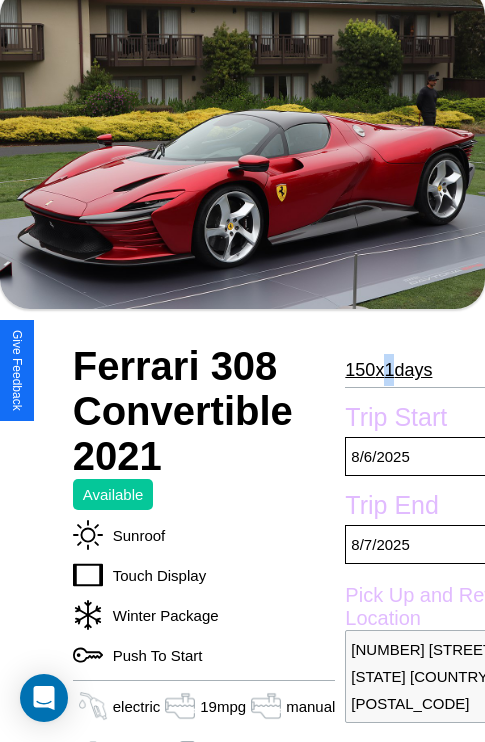 click on "150  x  1  days" at bounding box center (388, 370) 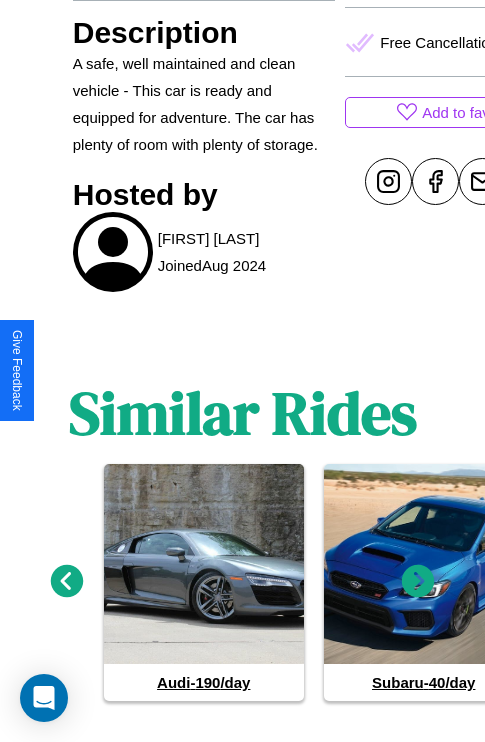 scroll, scrollTop: 912, scrollLeft: 0, axis: vertical 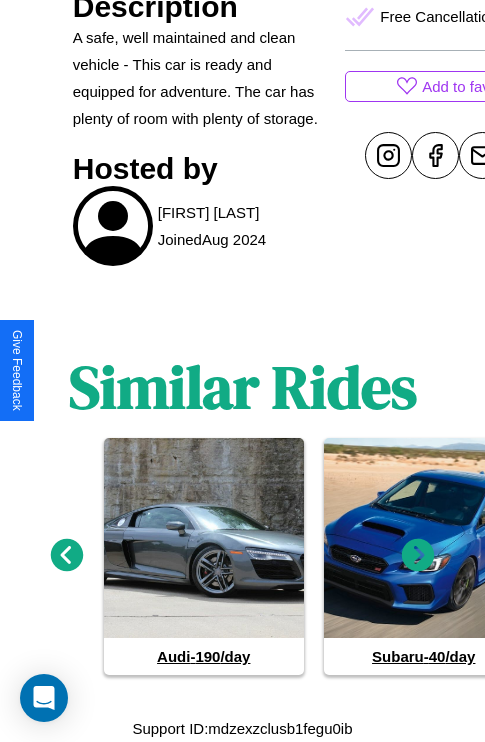 click 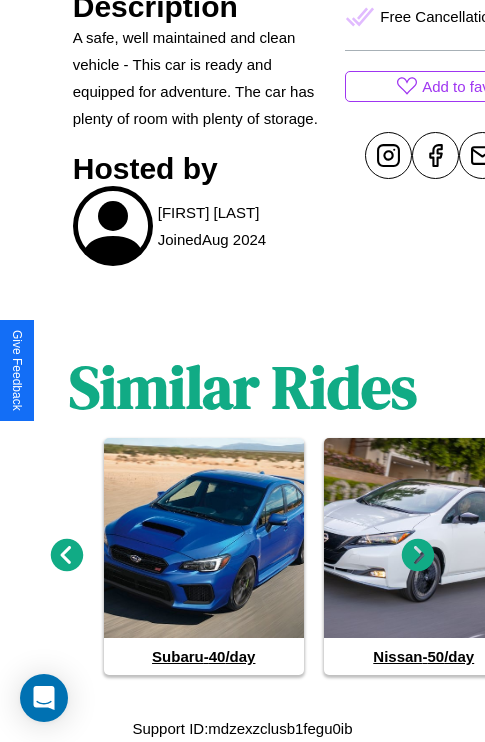 click 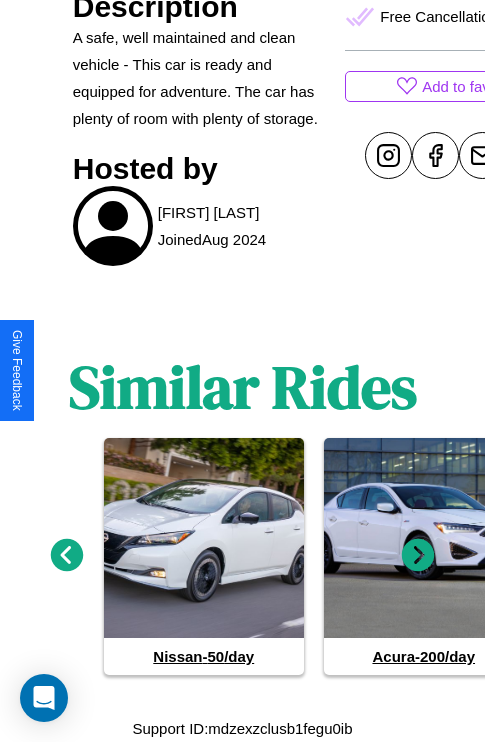 click 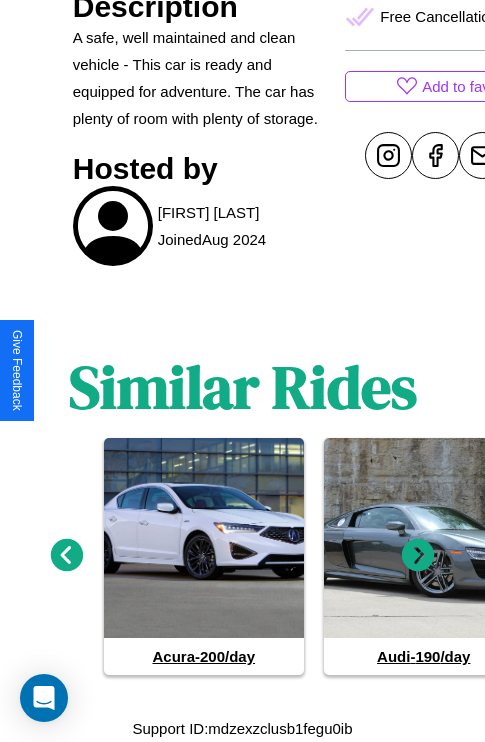 click 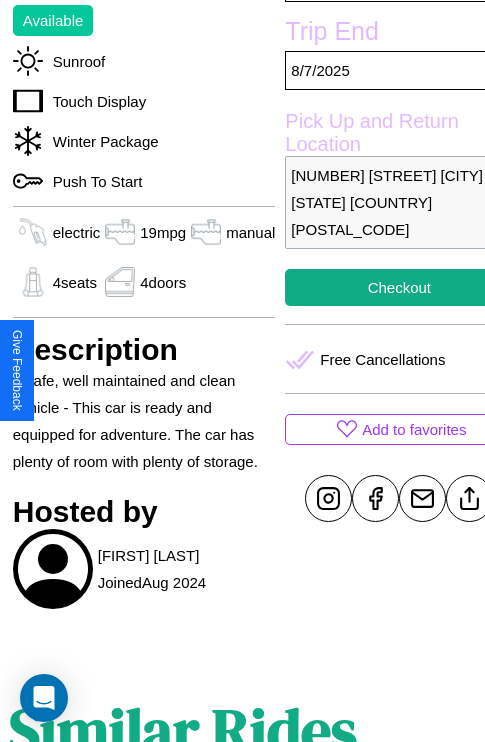 scroll, scrollTop: 458, scrollLeft: 80, axis: both 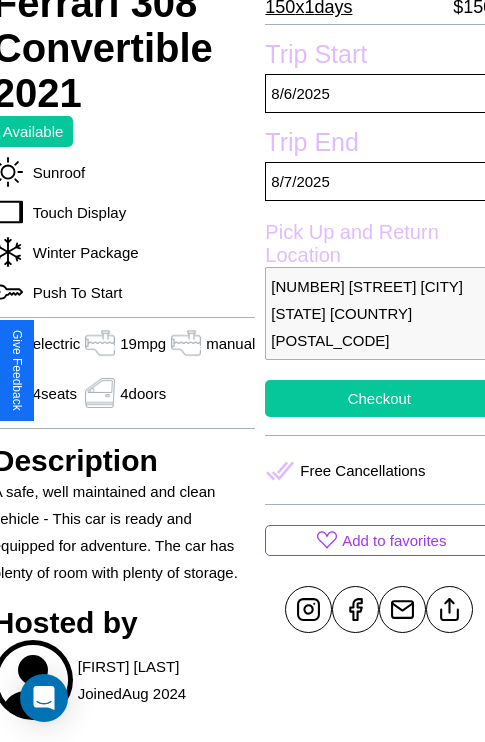 click on "Checkout" at bounding box center (379, 398) 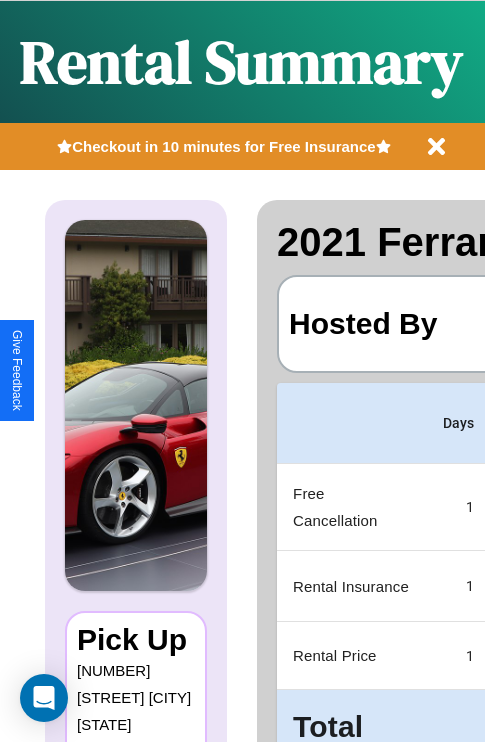 scroll, scrollTop: 0, scrollLeft: 378, axis: horizontal 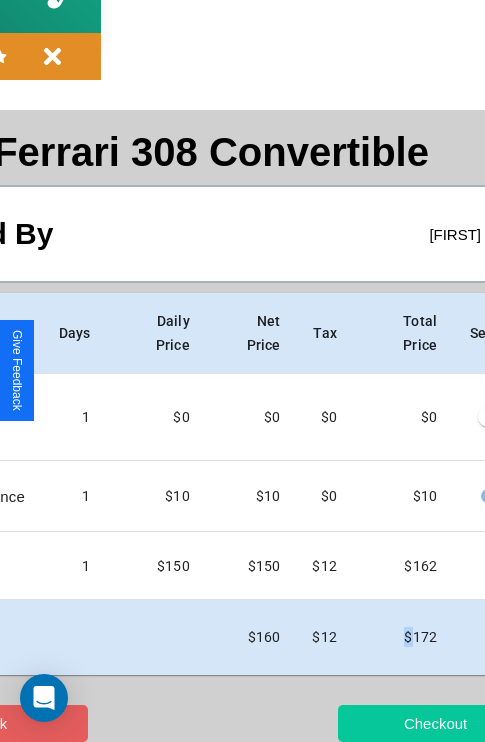 click on "Checkout" at bounding box center [435, 723] 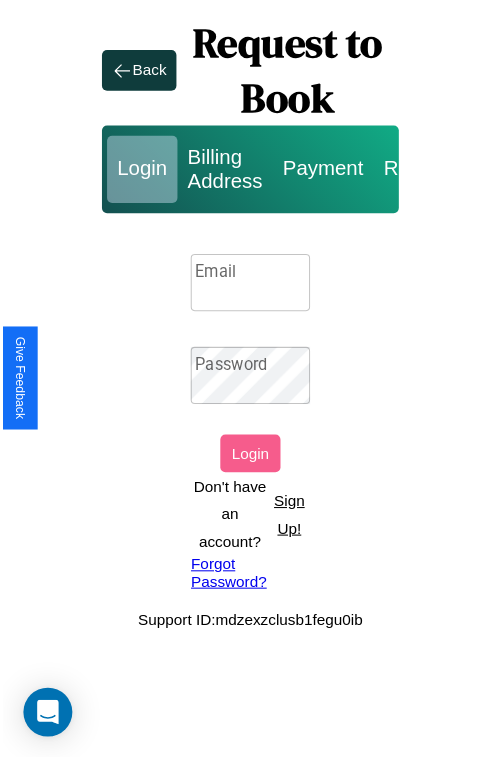 scroll, scrollTop: 0, scrollLeft: 0, axis: both 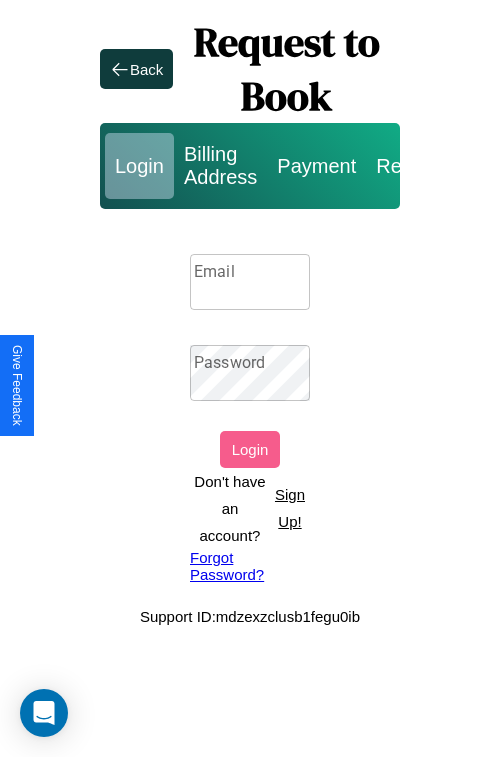 click on "Sign Up!" at bounding box center (290, 508) 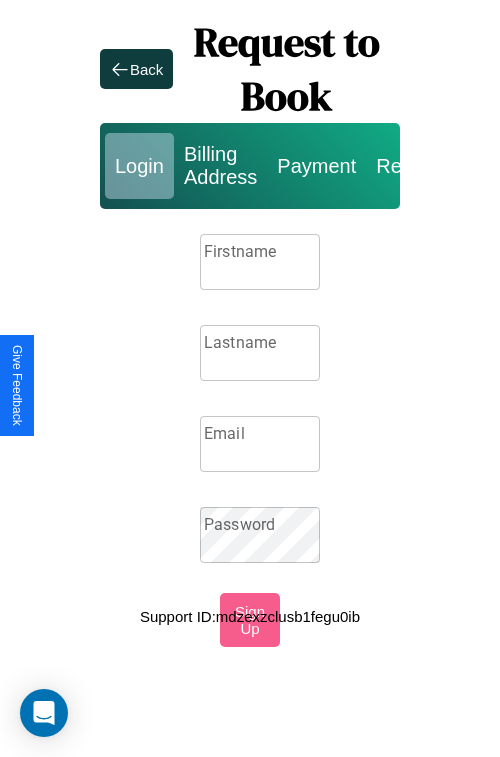 click on "Firstname" at bounding box center (260, 262) 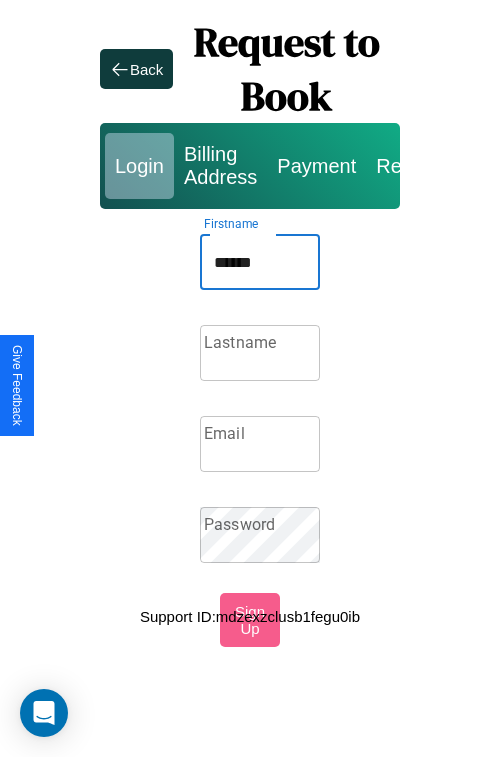 type on "******" 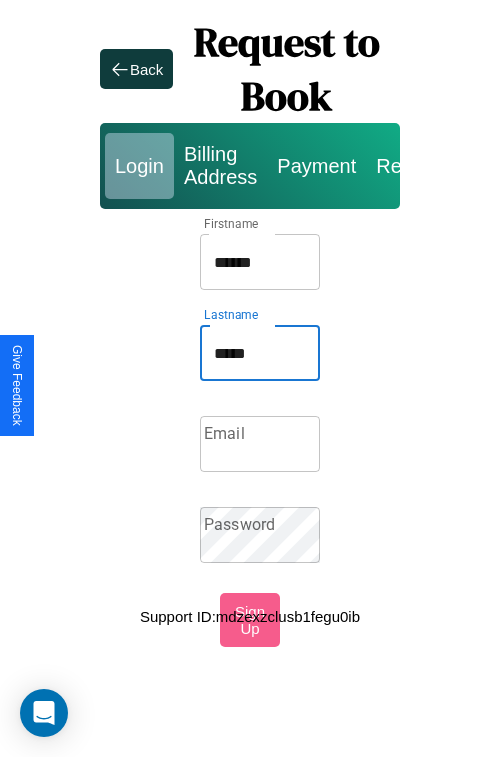 type on "*****" 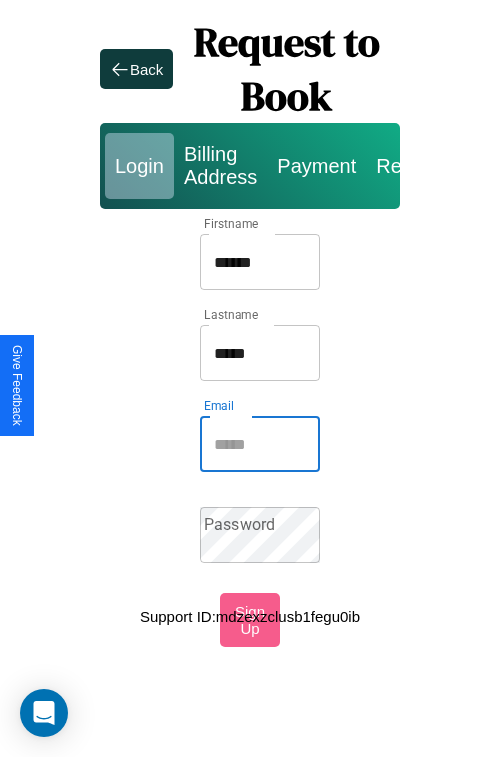 click on "Email" at bounding box center (260, 444) 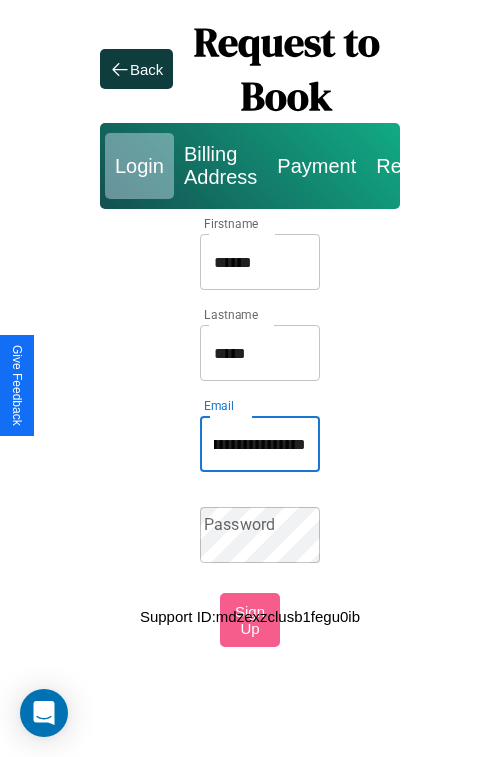 scroll, scrollTop: 0, scrollLeft: 105, axis: horizontal 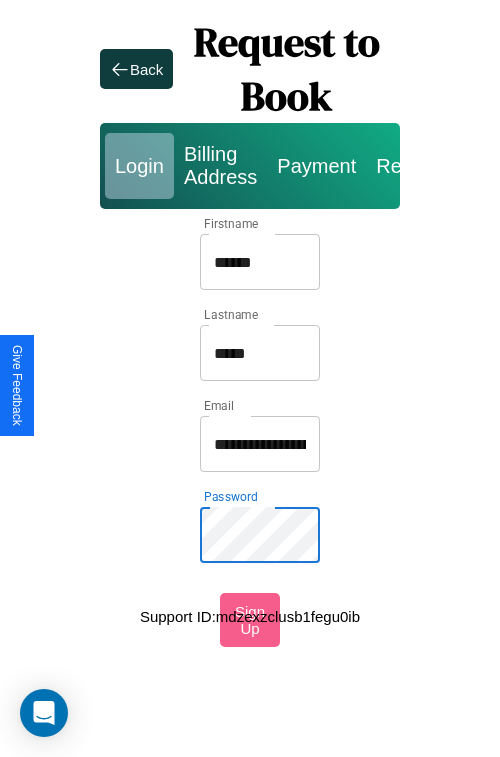 click on "******" at bounding box center (260, 262) 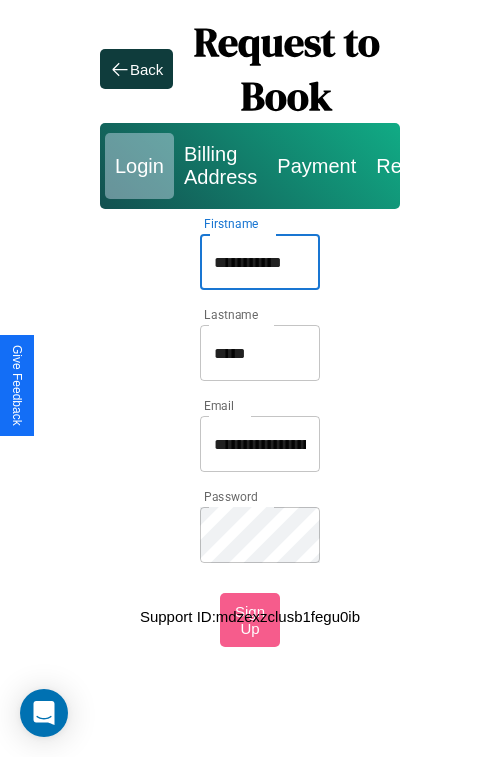 type on "**********" 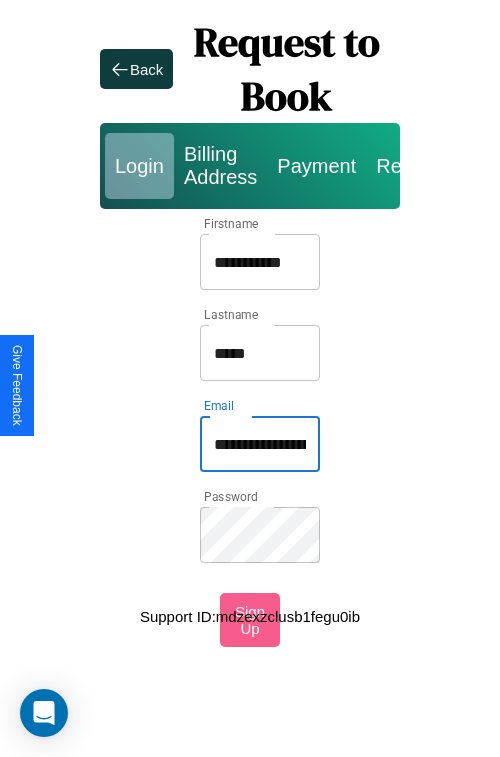 click on "**********" at bounding box center (260, 444) 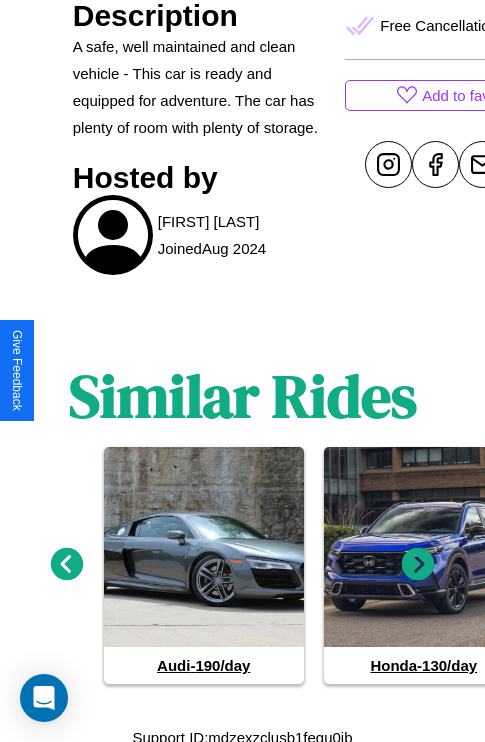 scroll, scrollTop: 912, scrollLeft: 0, axis: vertical 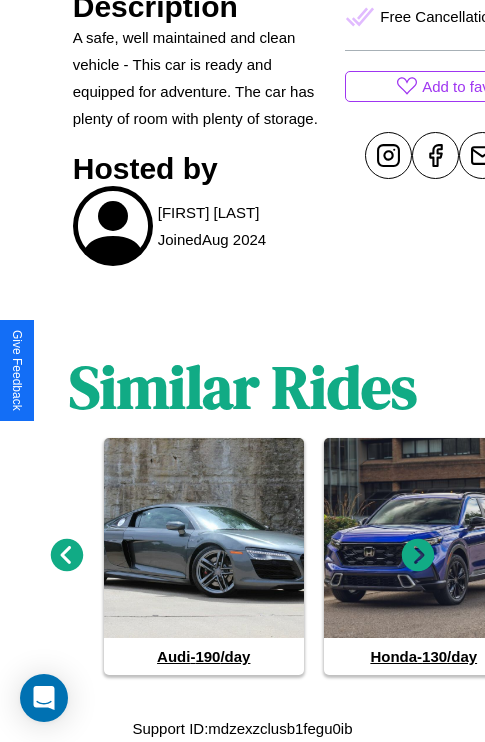 click 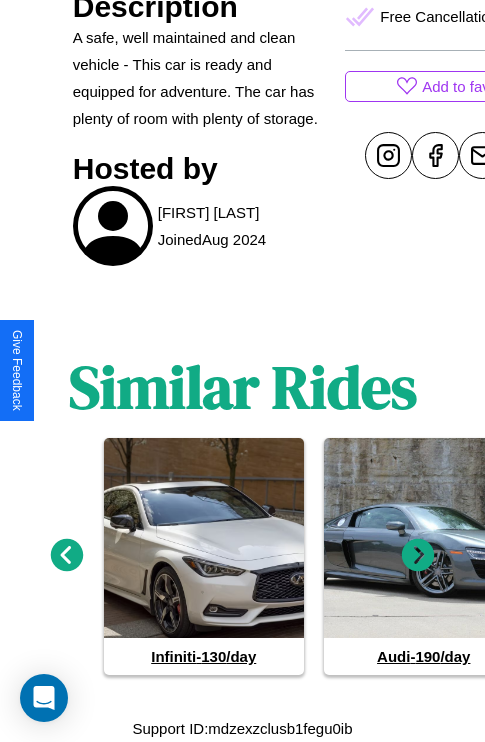 click 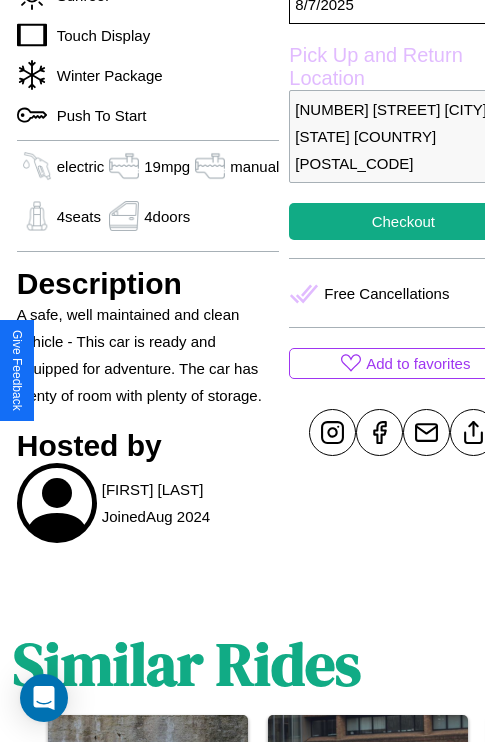 scroll, scrollTop: 669, scrollLeft: 60, axis: both 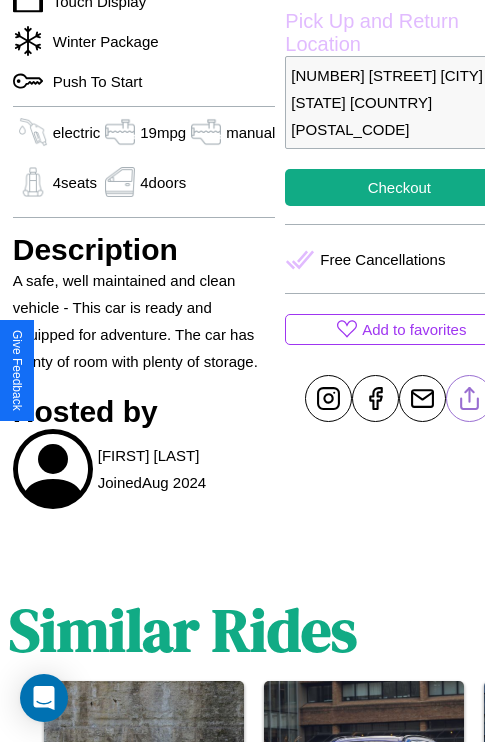 click 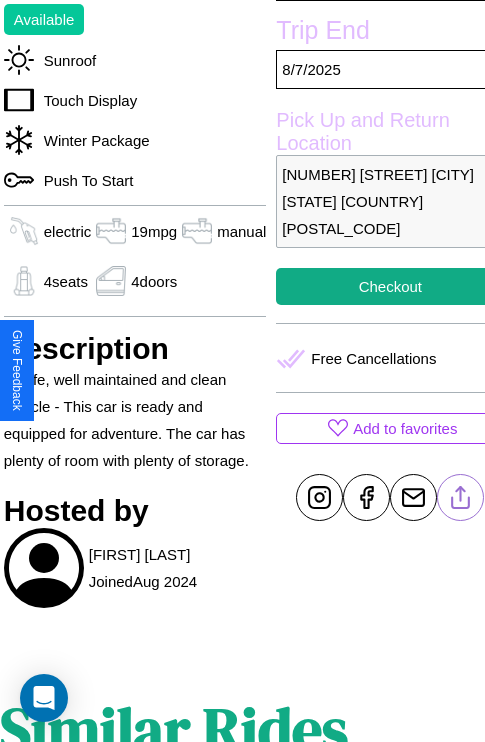 scroll, scrollTop: 458, scrollLeft: 80, axis: both 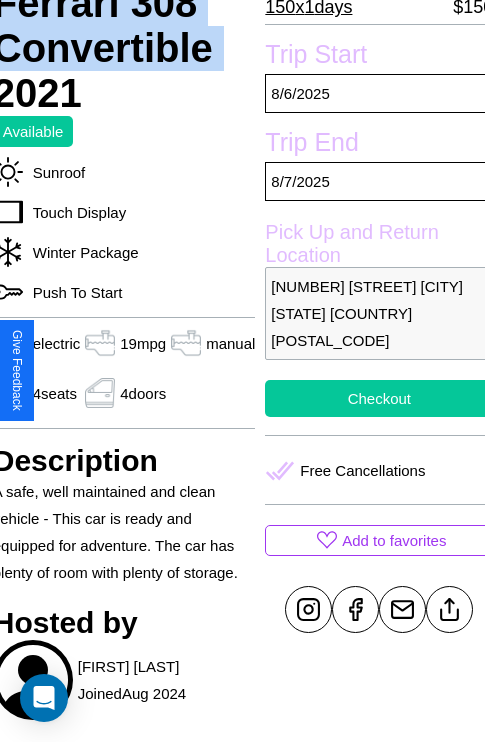 click on "Checkout" at bounding box center [379, 398] 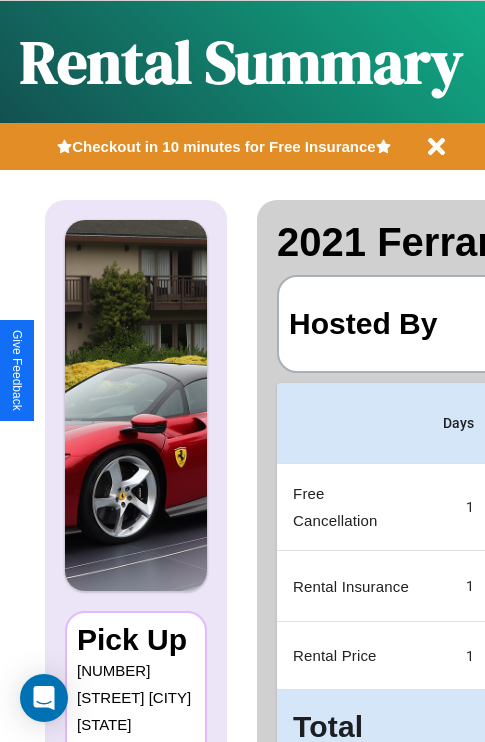 scroll, scrollTop: 0, scrollLeft: 378, axis: horizontal 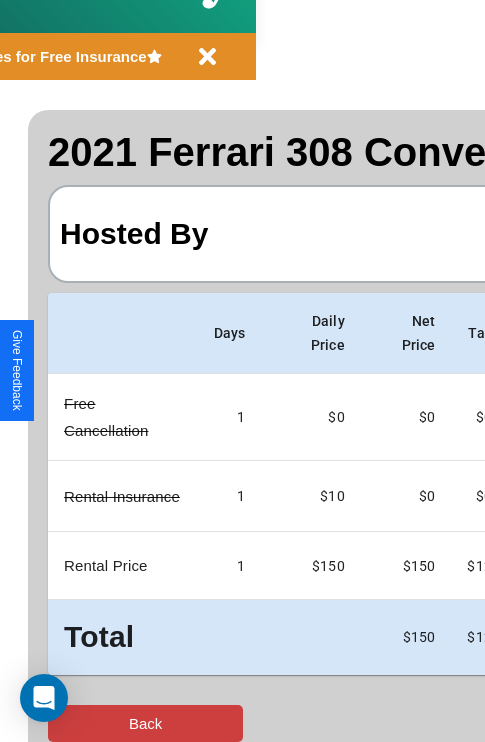 click on "Back" at bounding box center [145, 723] 